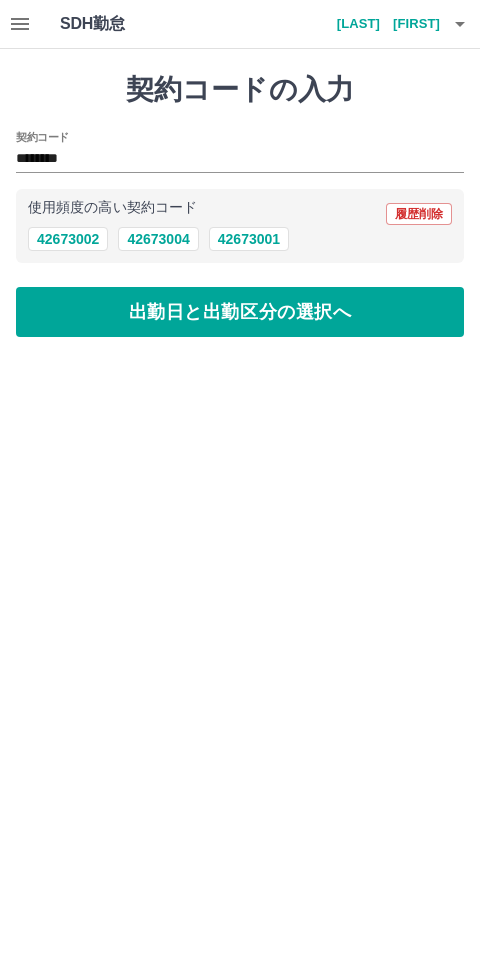 scroll, scrollTop: 0, scrollLeft: 0, axis: both 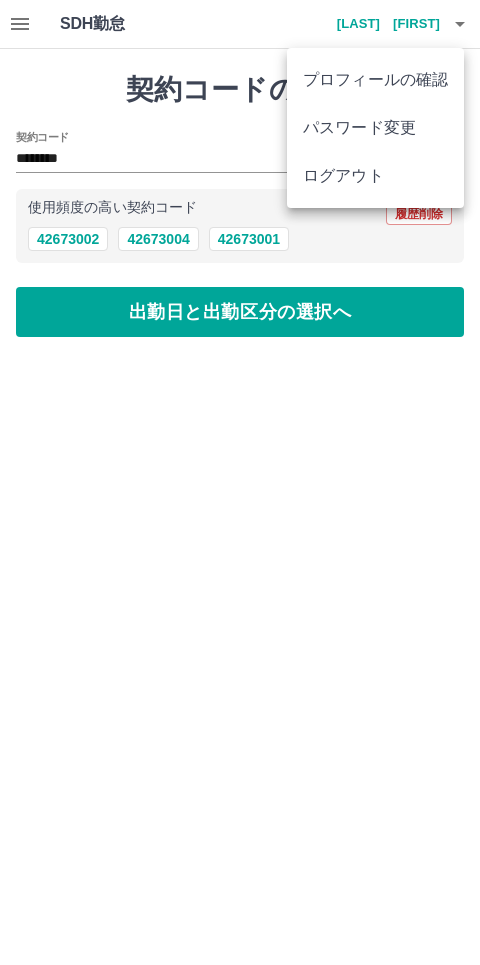 click on "ログアウト" at bounding box center (375, 176) 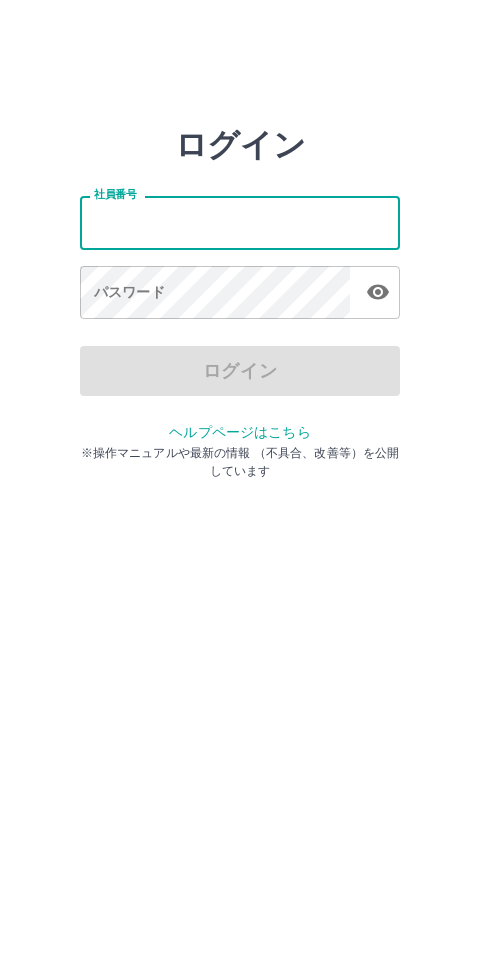 scroll, scrollTop: 0, scrollLeft: 0, axis: both 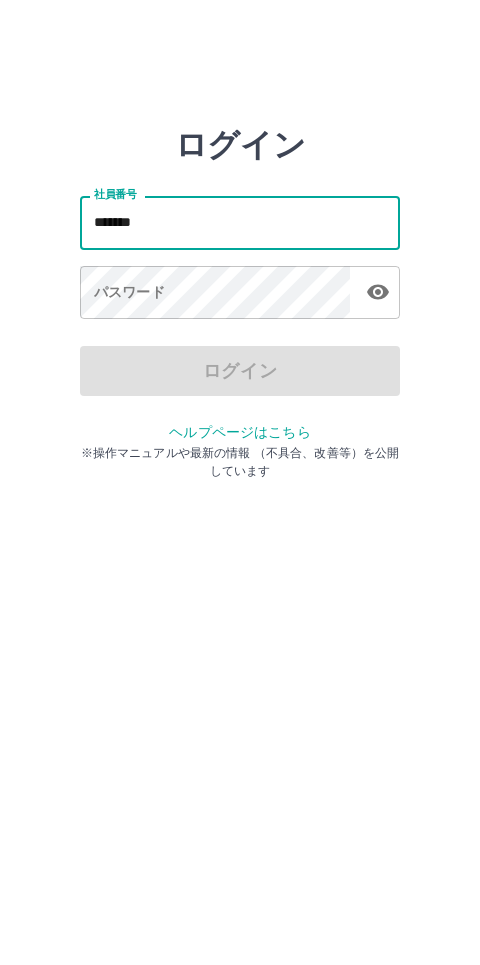 type on "*******" 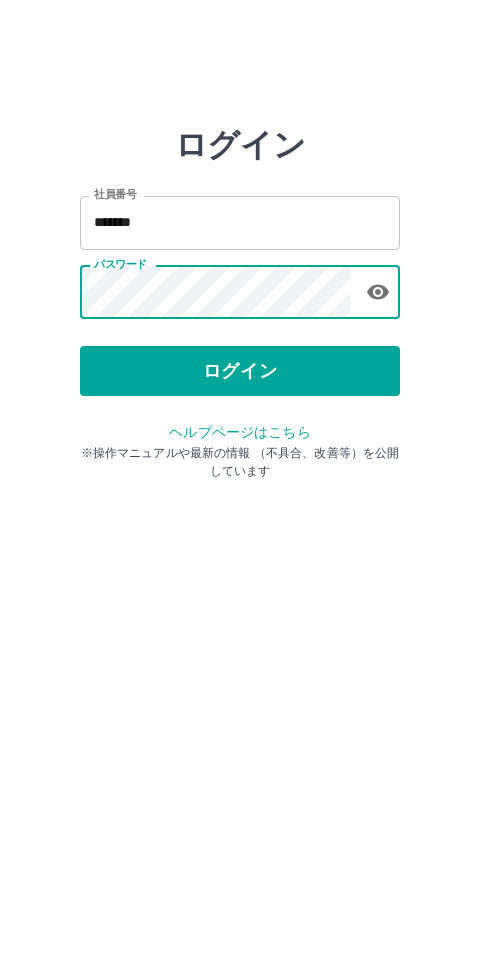 click on "ログイン" at bounding box center (240, 371) 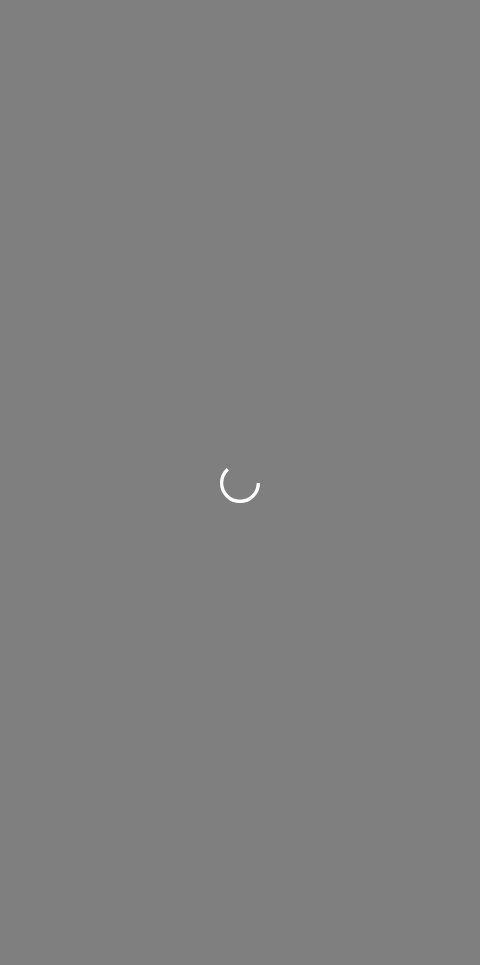 scroll, scrollTop: 0, scrollLeft: 0, axis: both 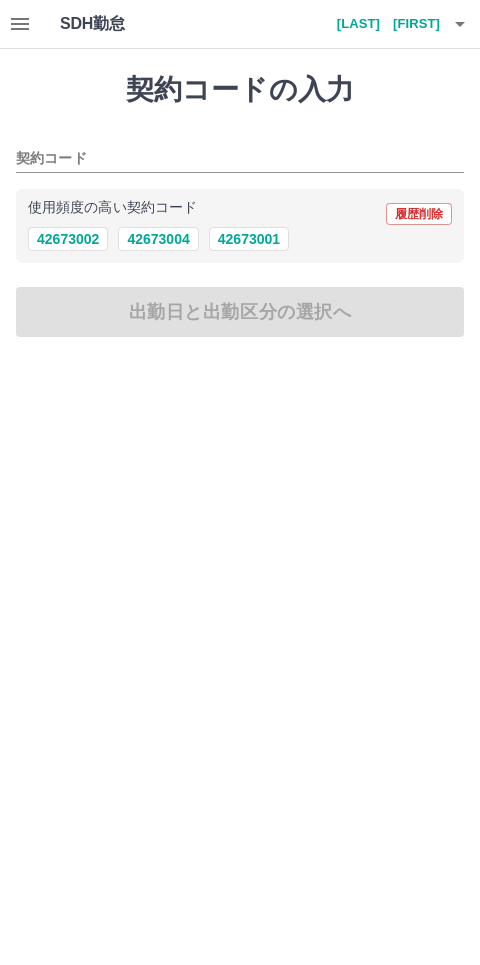 click on "42673002" at bounding box center [68, 239] 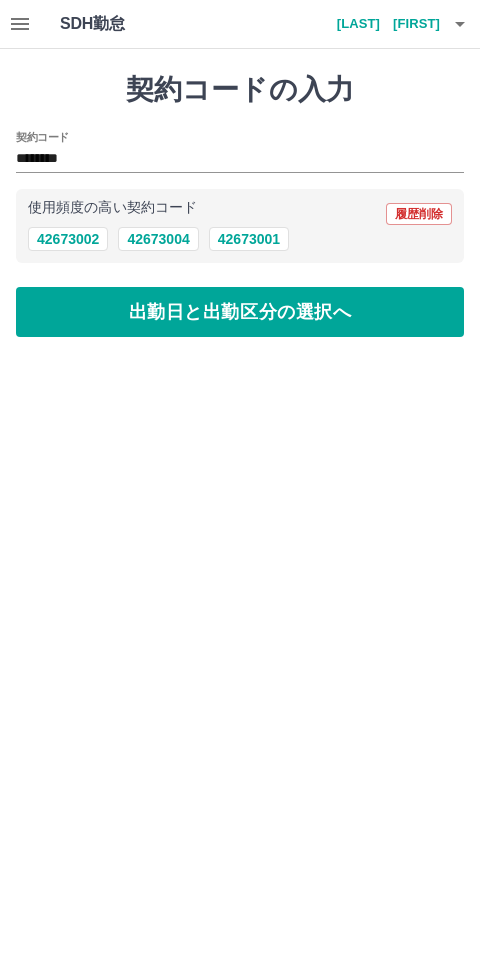 click on "出勤日と出勤区分の選択へ" at bounding box center [240, 312] 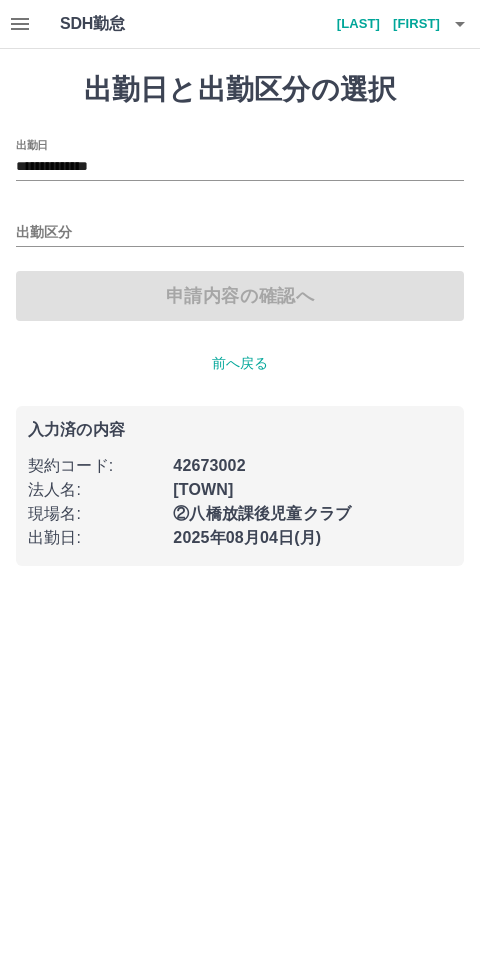 click on "出勤区分" at bounding box center (240, 233) 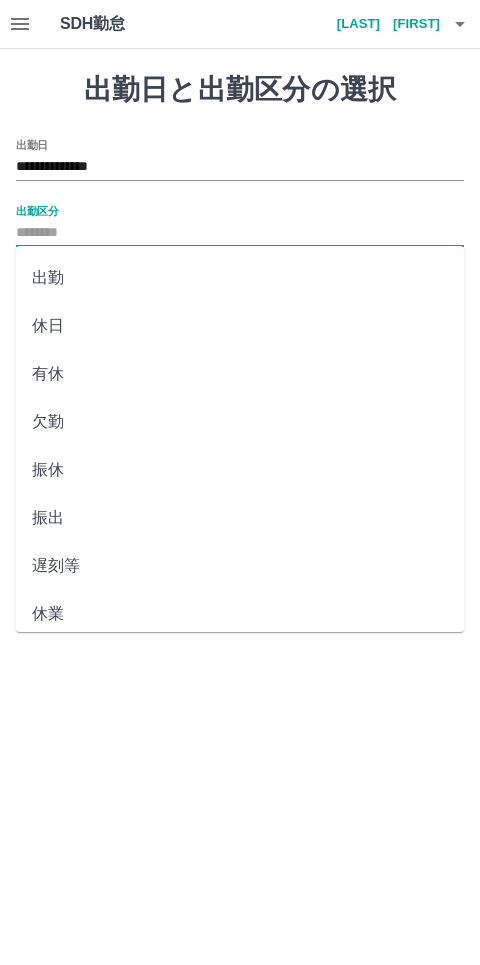 click on "出勤" at bounding box center [240, 278] 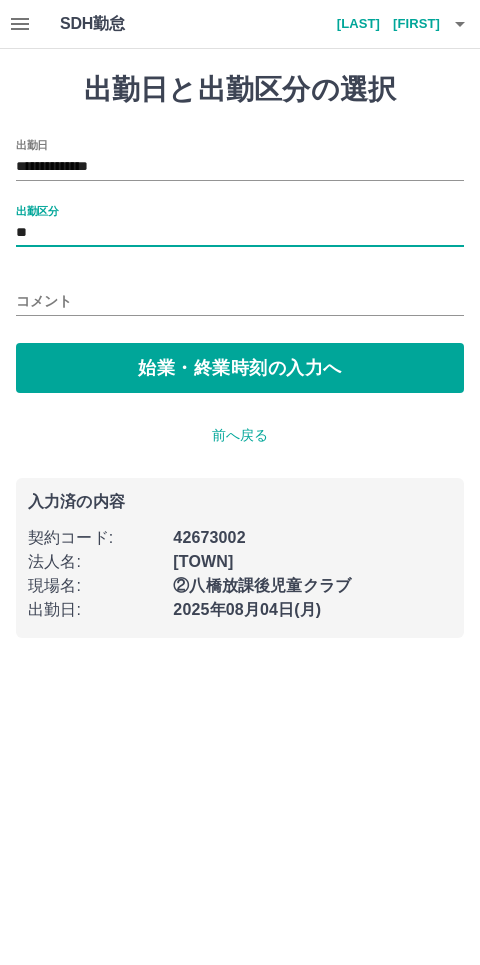 click on "**" at bounding box center [240, 233] 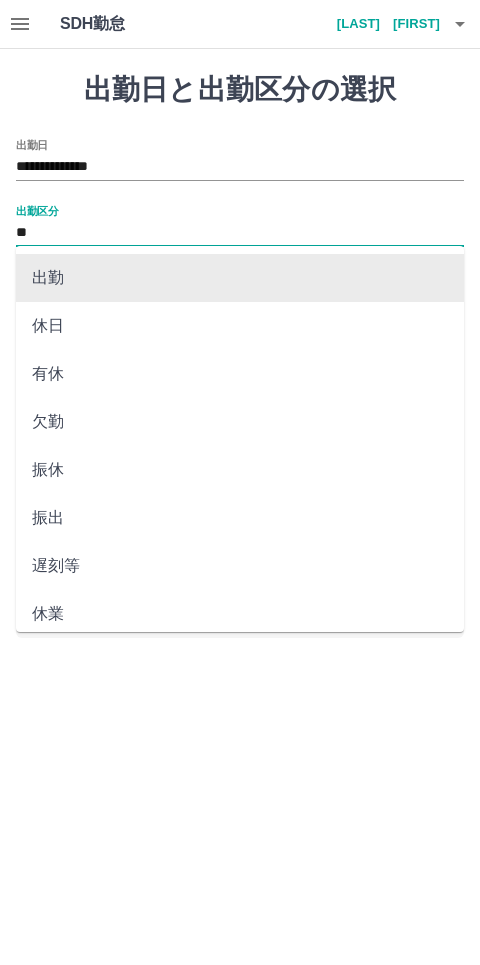 click on "出勤" at bounding box center (240, 278) 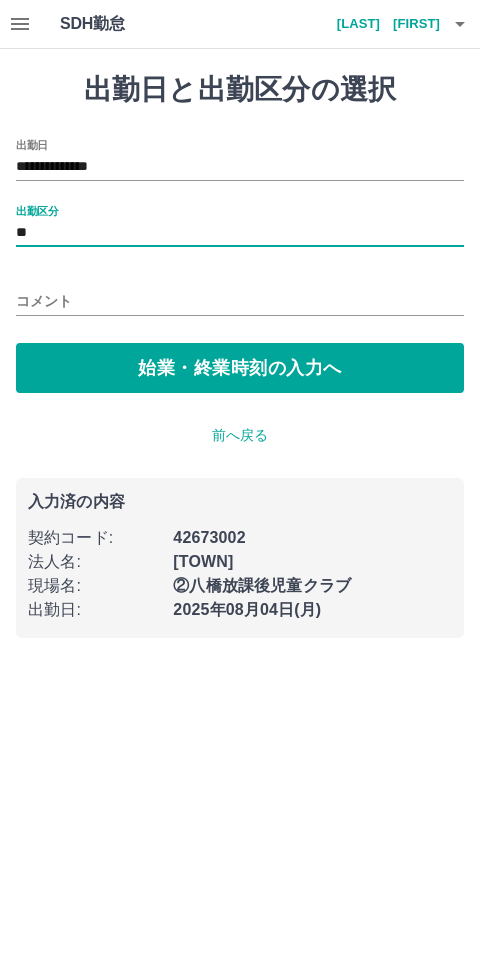 click on "始業・終業時刻の入力へ" at bounding box center [240, 368] 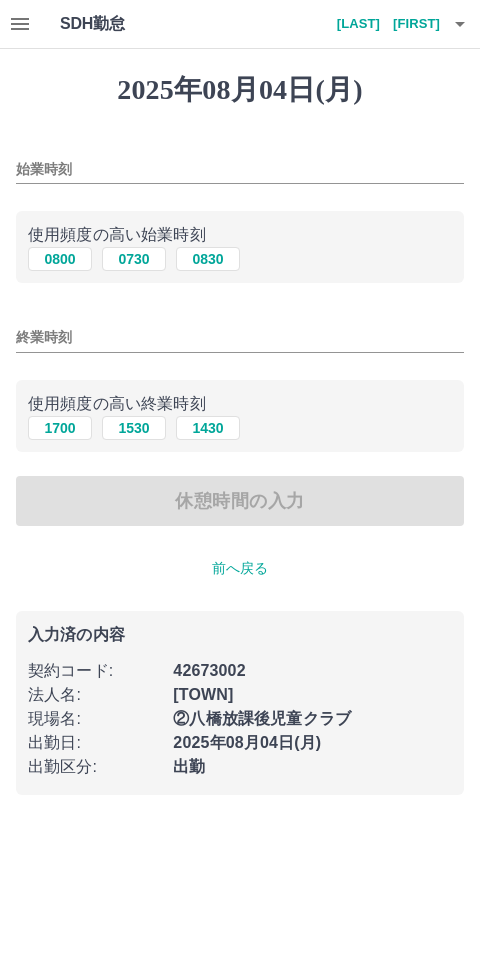 click on "始業時刻" at bounding box center [240, 169] 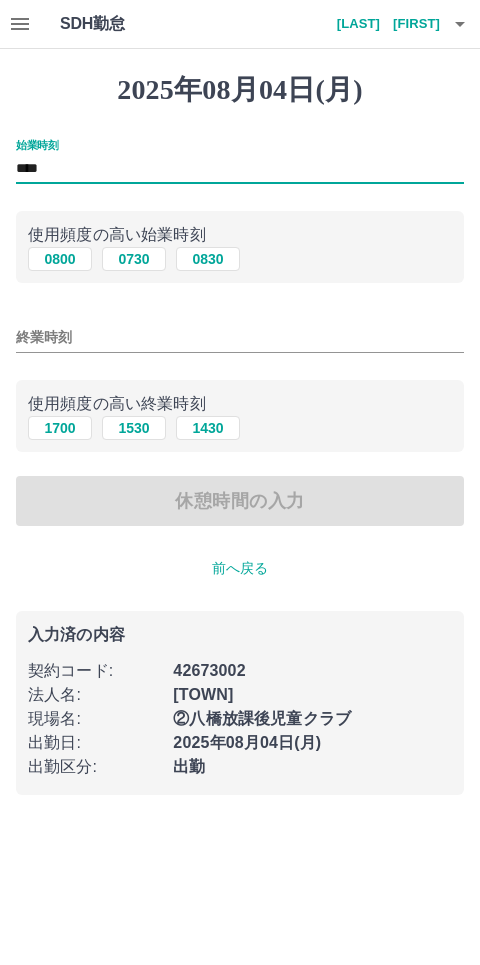 type on "****" 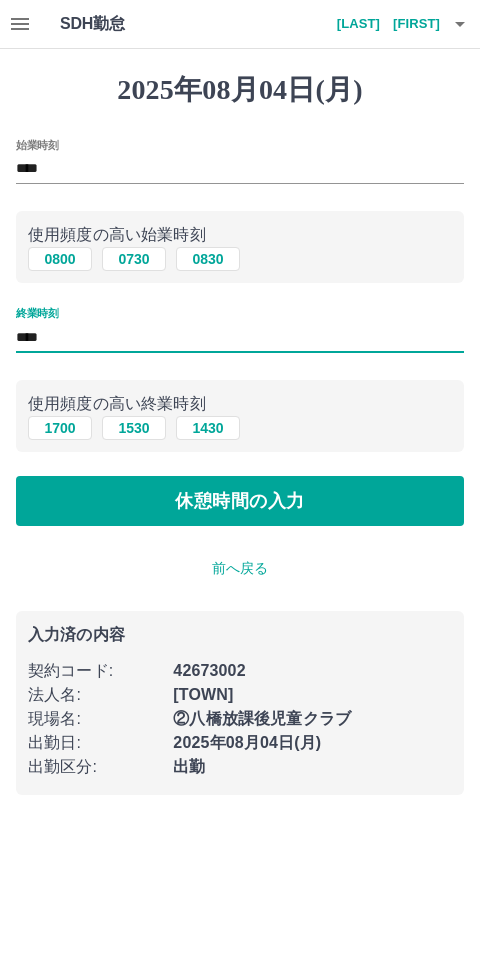 type on "****" 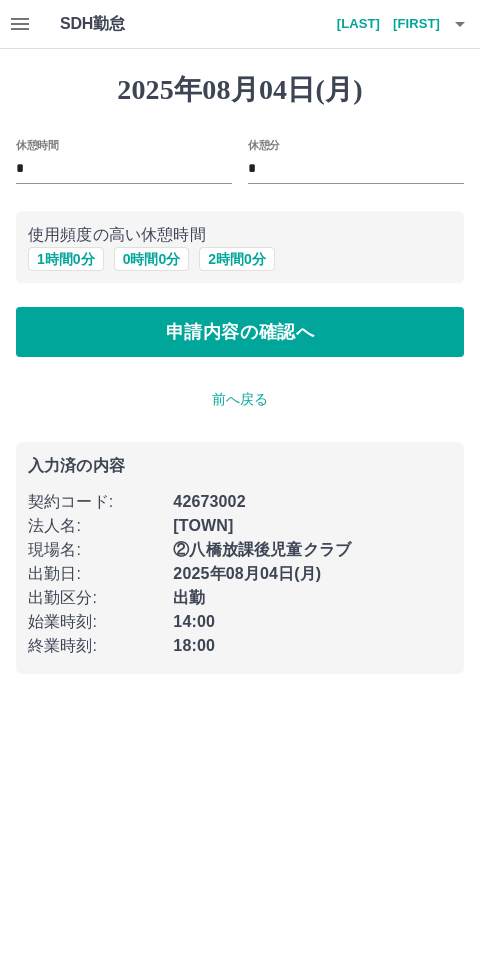 click on "申請内容の確認へ" at bounding box center (240, 332) 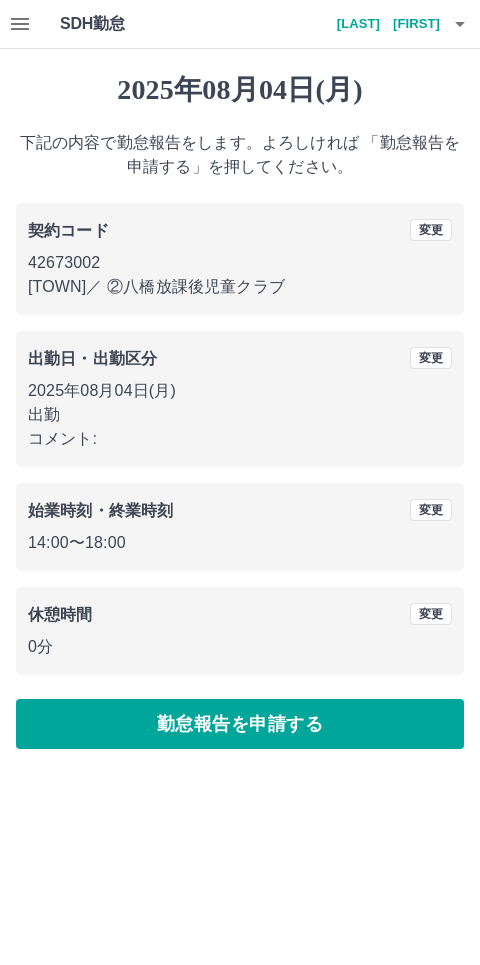 click on "勤怠報告を申請する" at bounding box center [240, 724] 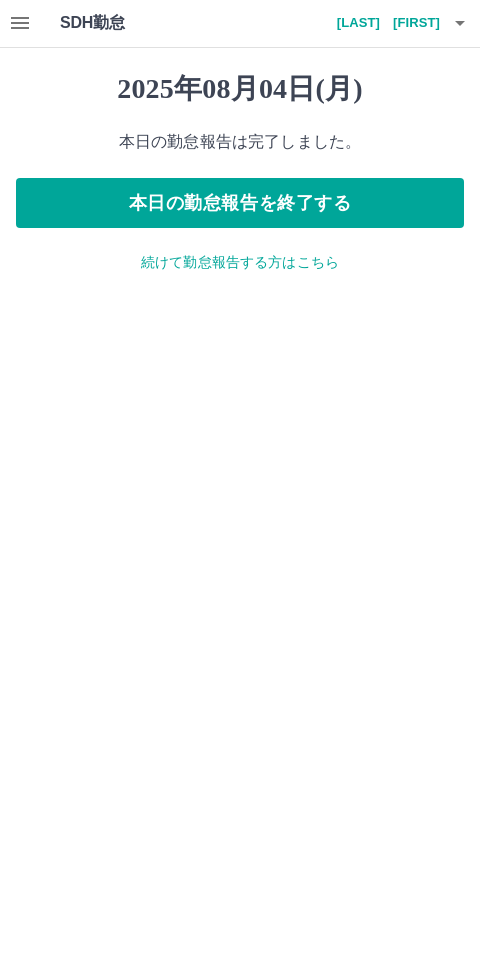click on "本日の勤怠報告を終了する" at bounding box center [240, 204] 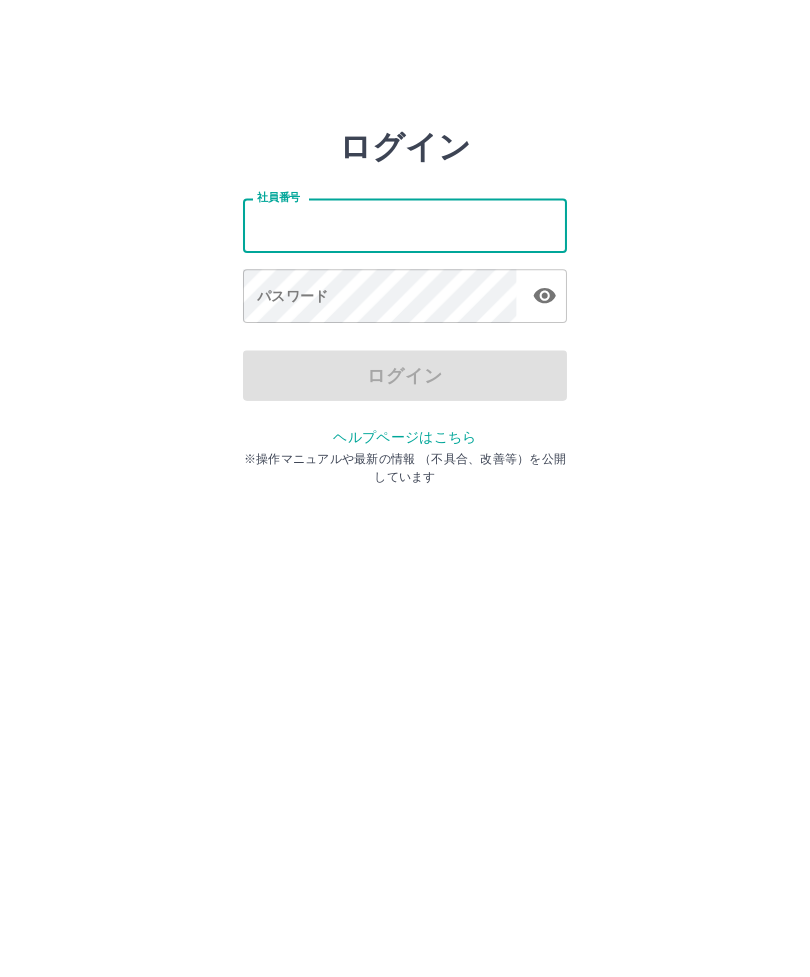 scroll, scrollTop: 0, scrollLeft: 0, axis: both 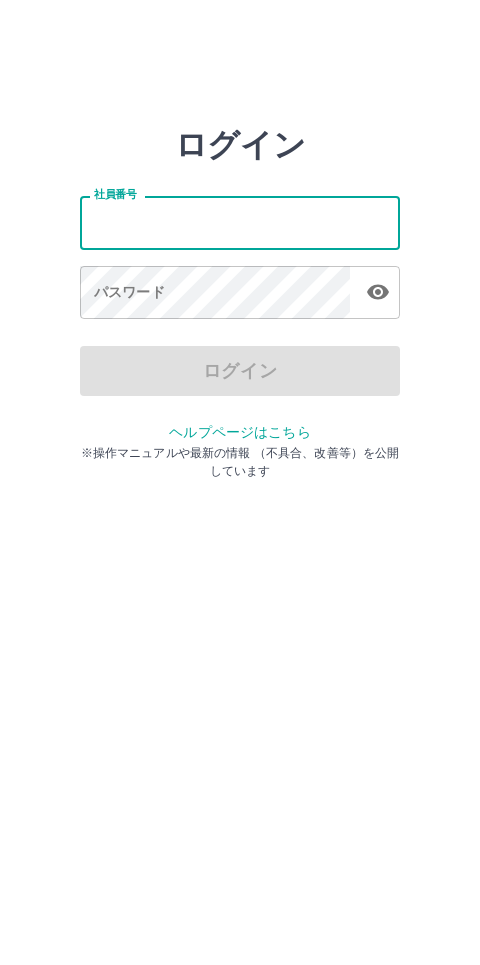 click on "ログイン 社員番号 社員番号 パスワード パスワード ログイン ヘルプページはこちら ※操作マニュアルや最新の情報 （不具合、改善等）を公開しています" at bounding box center (240, 223) 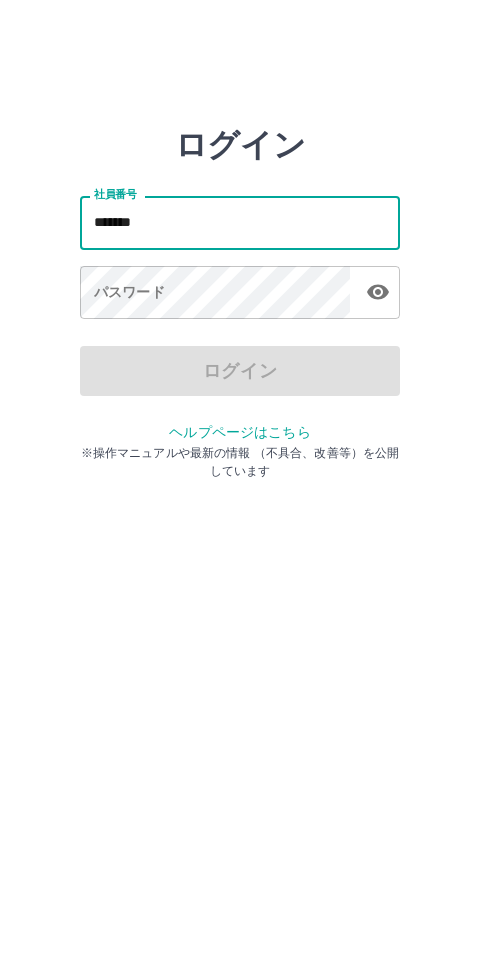 type on "*******" 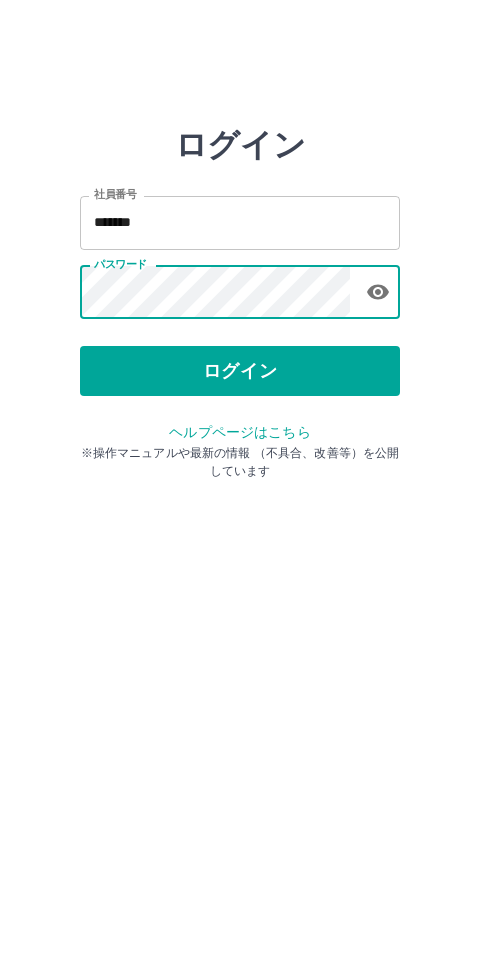 click on "ログイン" at bounding box center (240, 371) 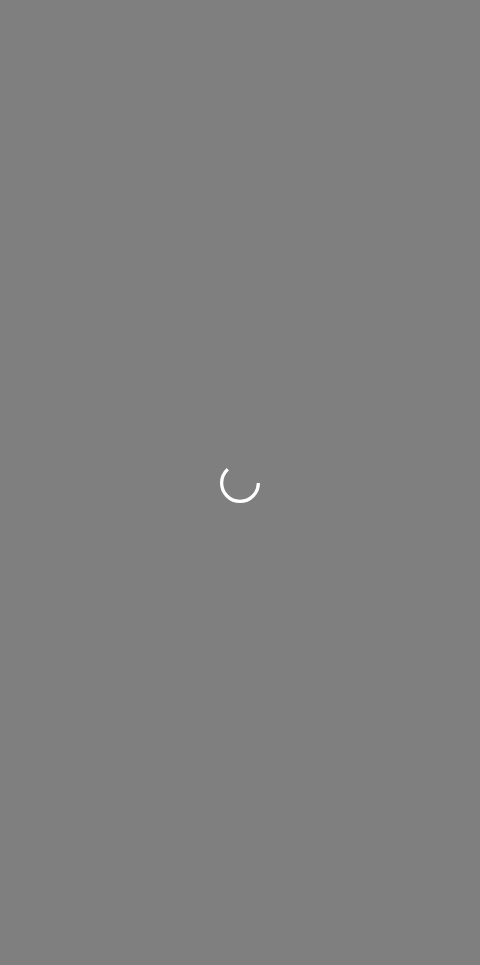 scroll, scrollTop: 0, scrollLeft: 0, axis: both 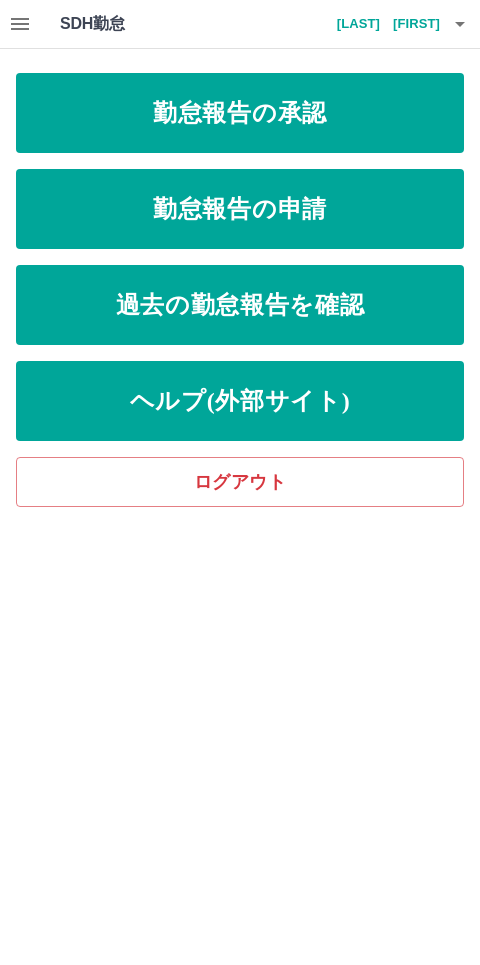 click on "勤怠報告の申請" at bounding box center (240, 209) 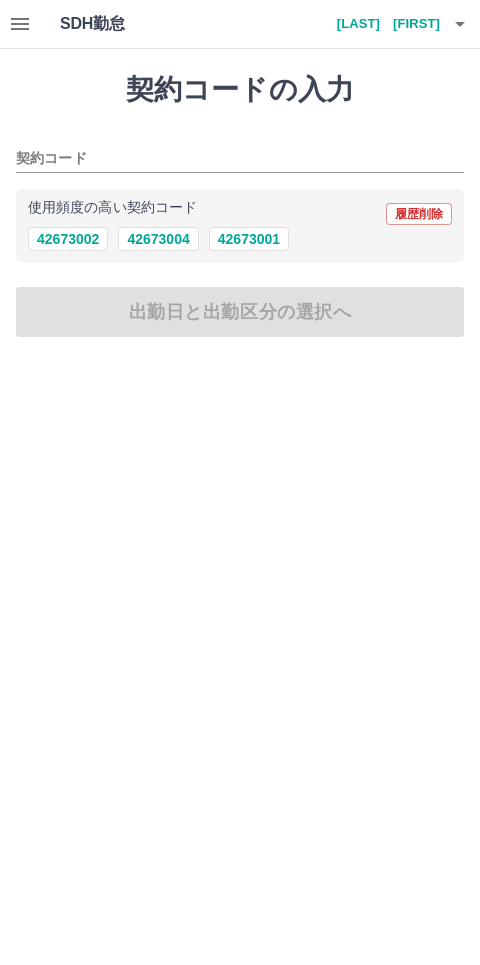 click on "42673002" at bounding box center (68, 239) 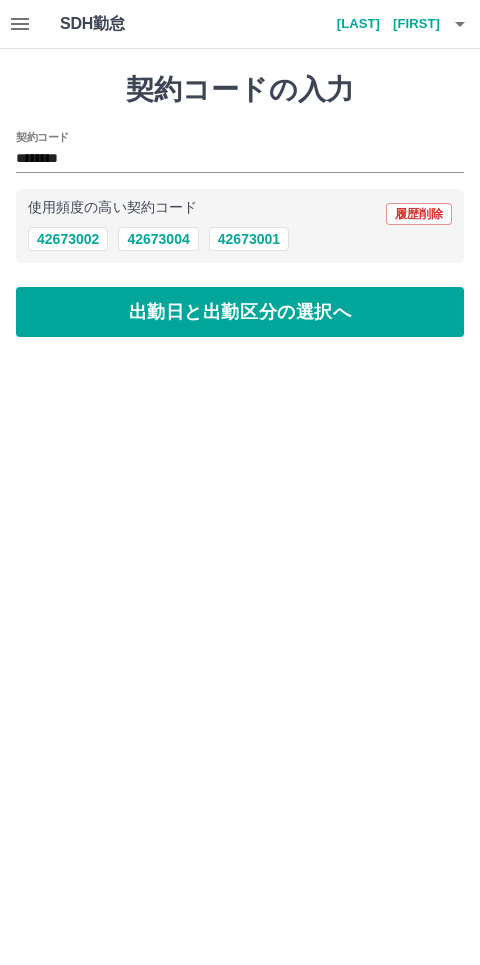 type on "********" 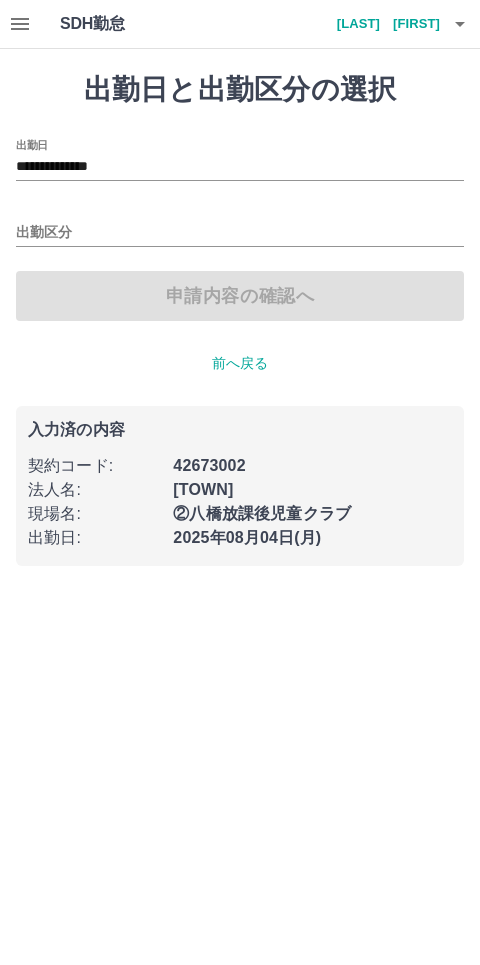click on "出勤区分" at bounding box center (240, 233) 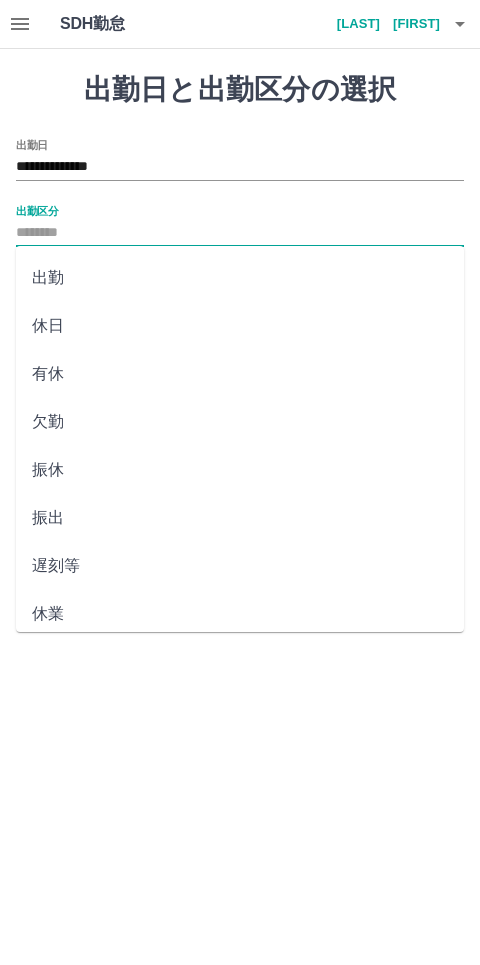 click on "出勤" at bounding box center (240, 278) 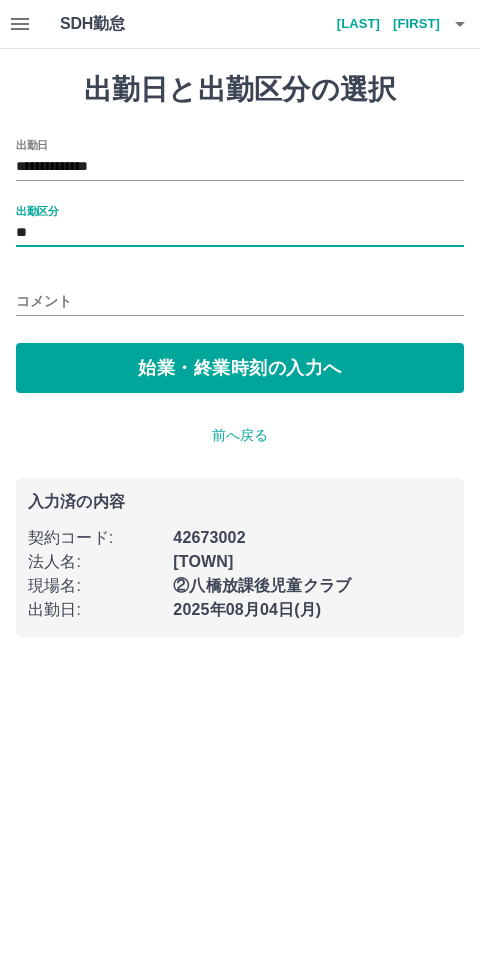 click on "始業・終業時刻の入力へ" at bounding box center [240, 368] 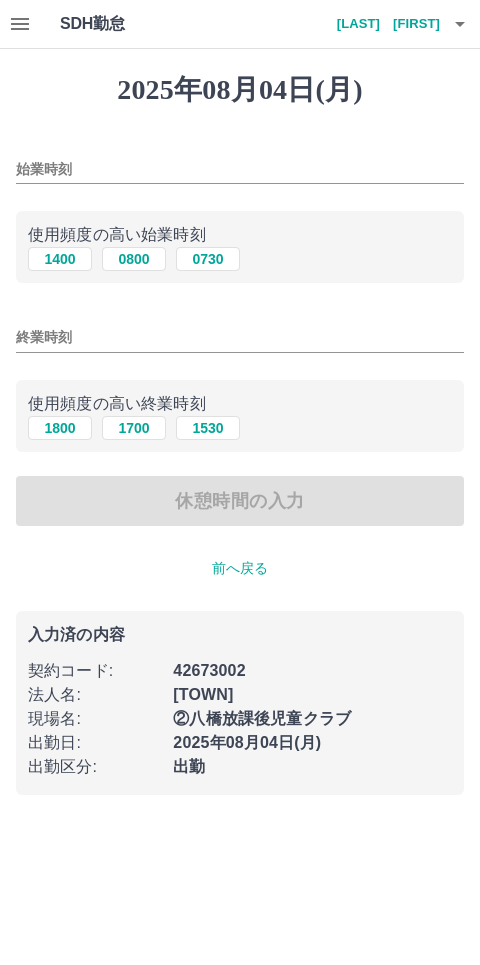 click on "始業時刻" at bounding box center (240, 169) 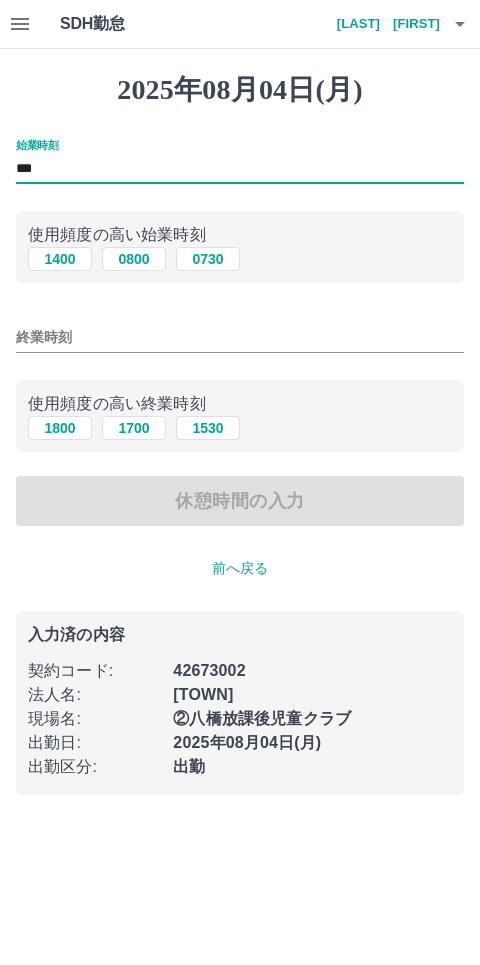 type on "***" 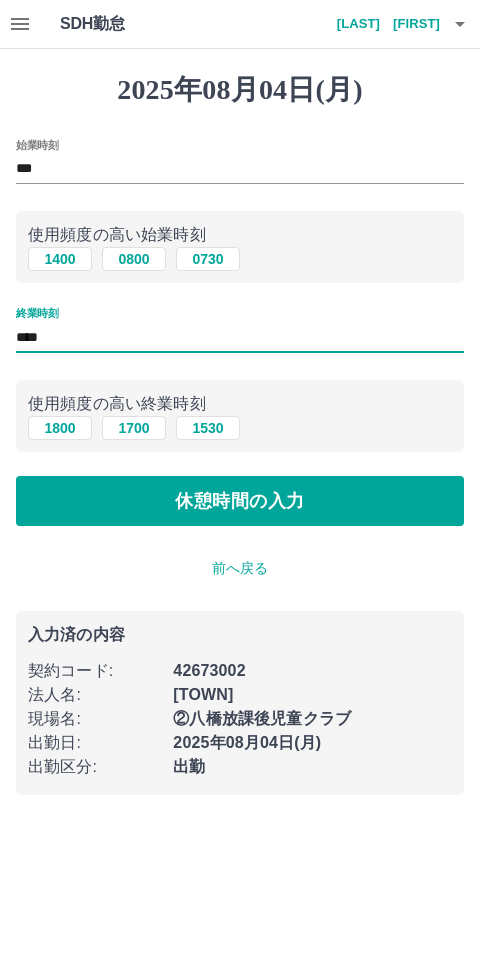 type on "****" 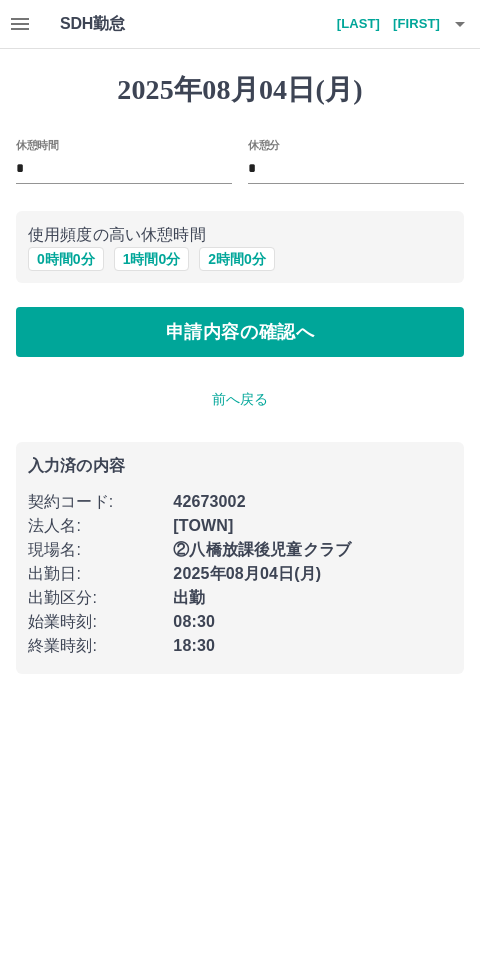 click on "1 時間 0 分" at bounding box center [152, 259] 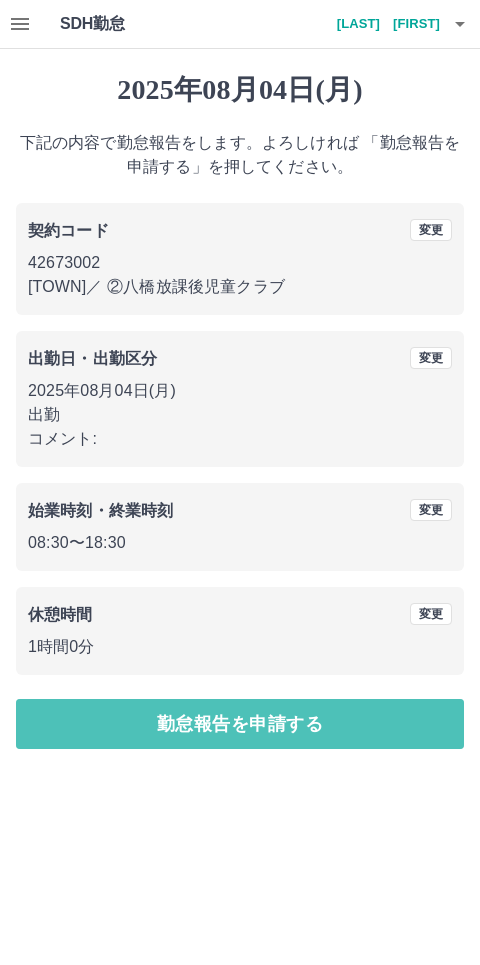 click on "勤怠報告を申請する" at bounding box center (240, 724) 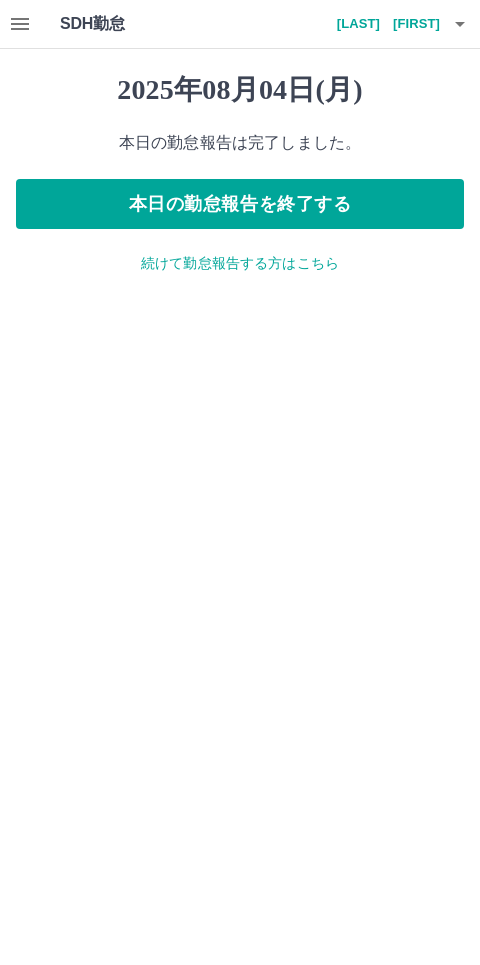 click on "本日の勤怠報告を終了する" at bounding box center [240, 204] 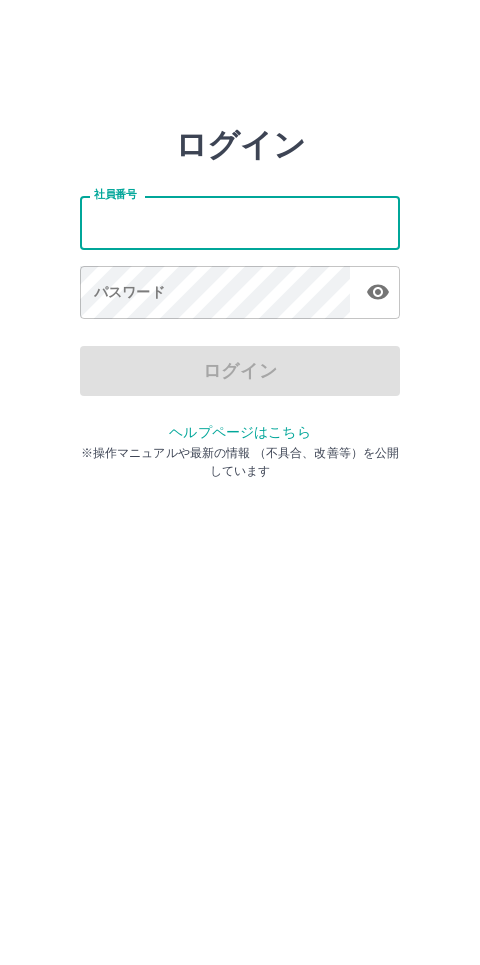 scroll, scrollTop: 0, scrollLeft: 0, axis: both 